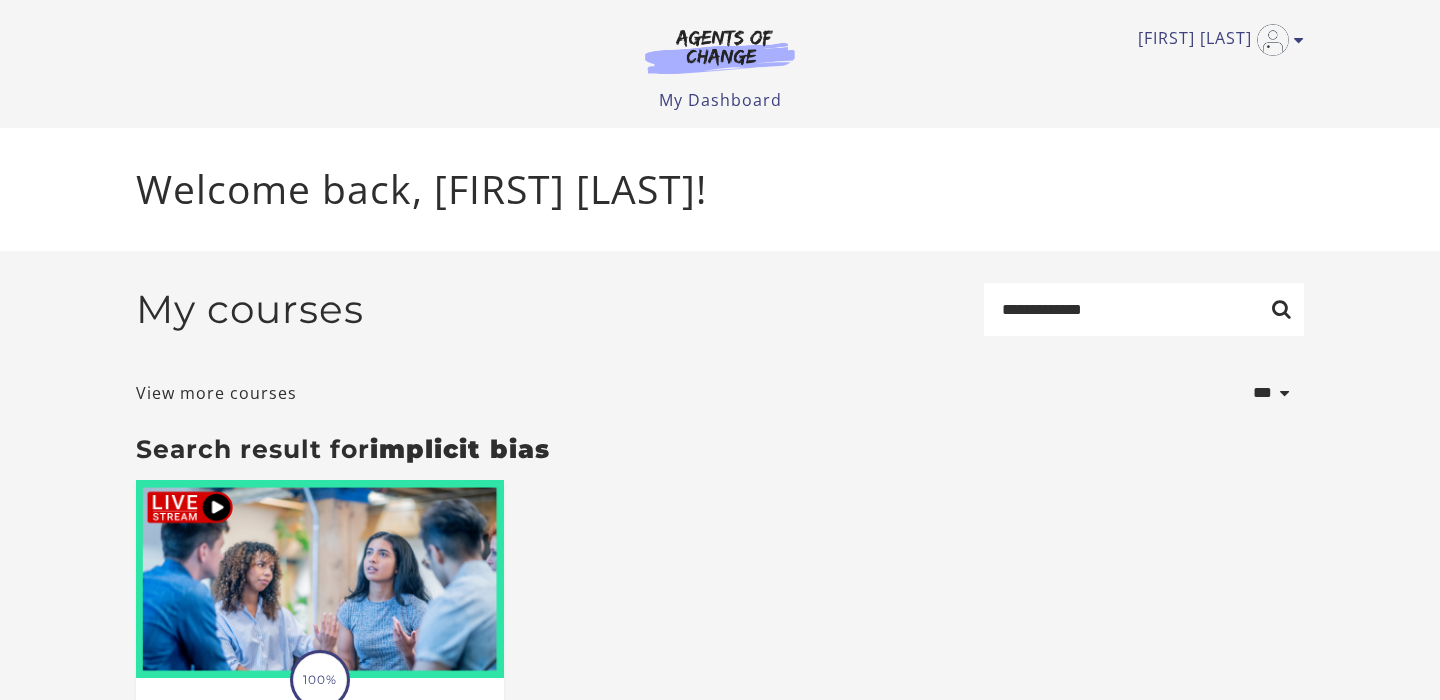 scroll, scrollTop: 0, scrollLeft: 0, axis: both 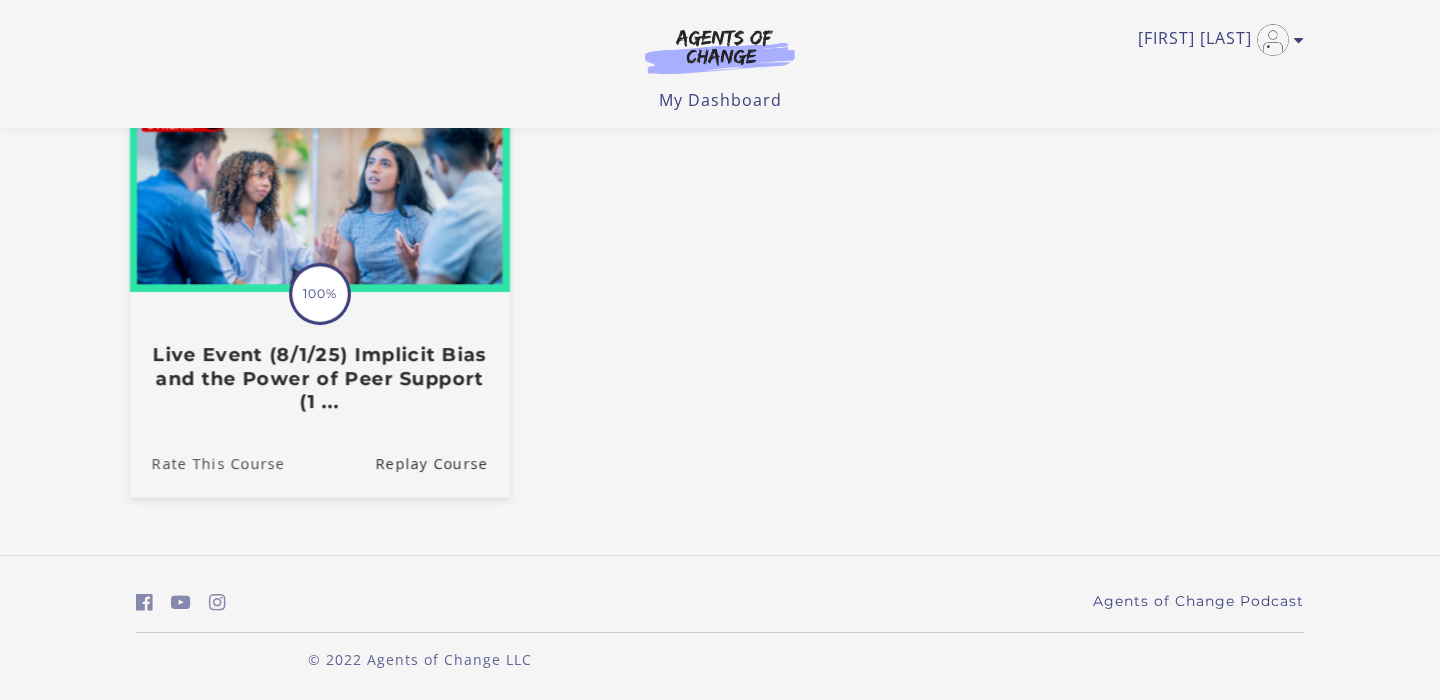 click on "Rate This Course" at bounding box center (207, 463) 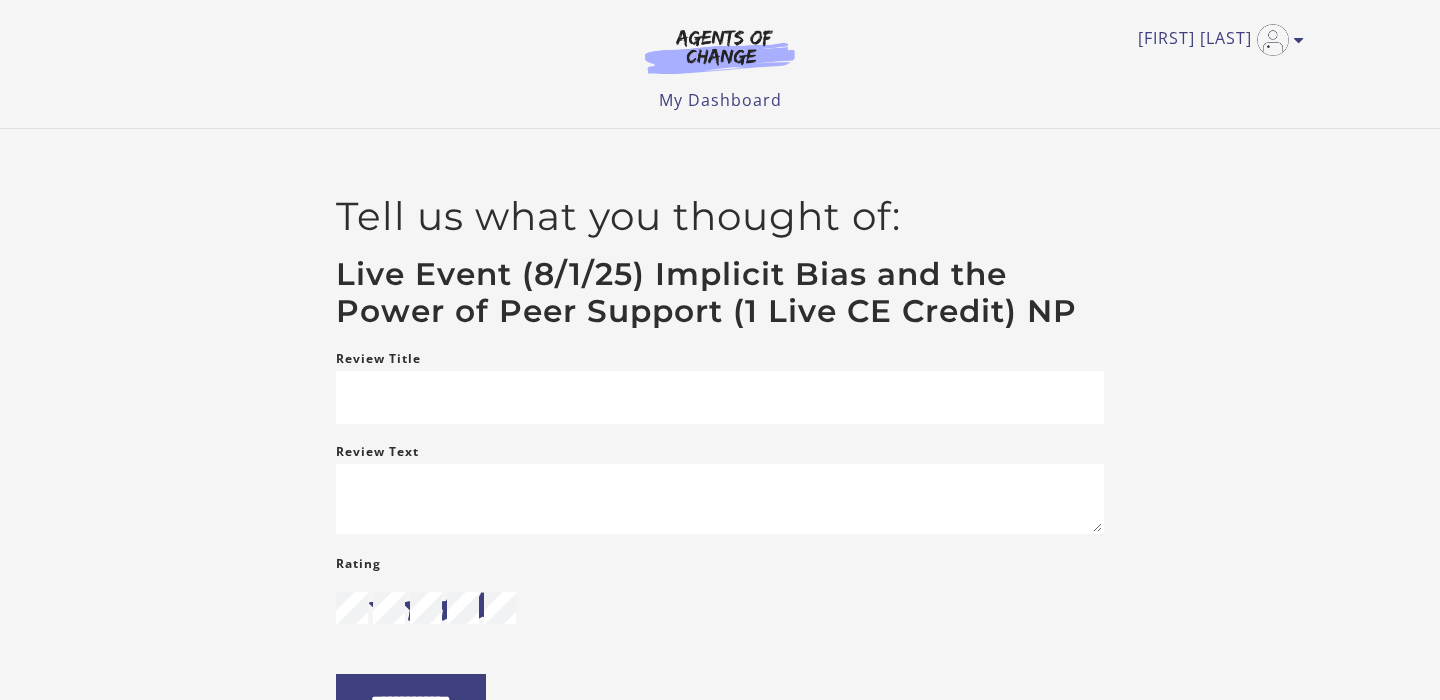 scroll, scrollTop: 0, scrollLeft: 0, axis: both 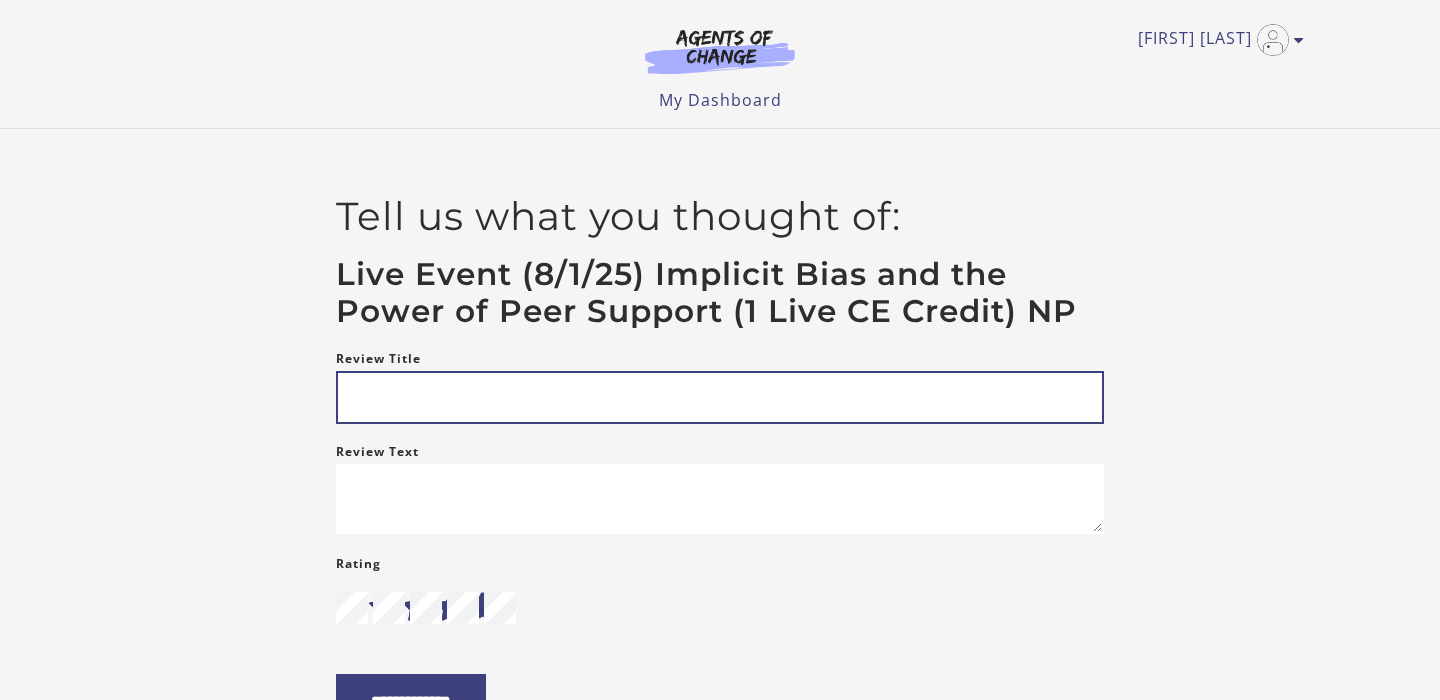 click on "Review Title" at bounding box center [720, 397] 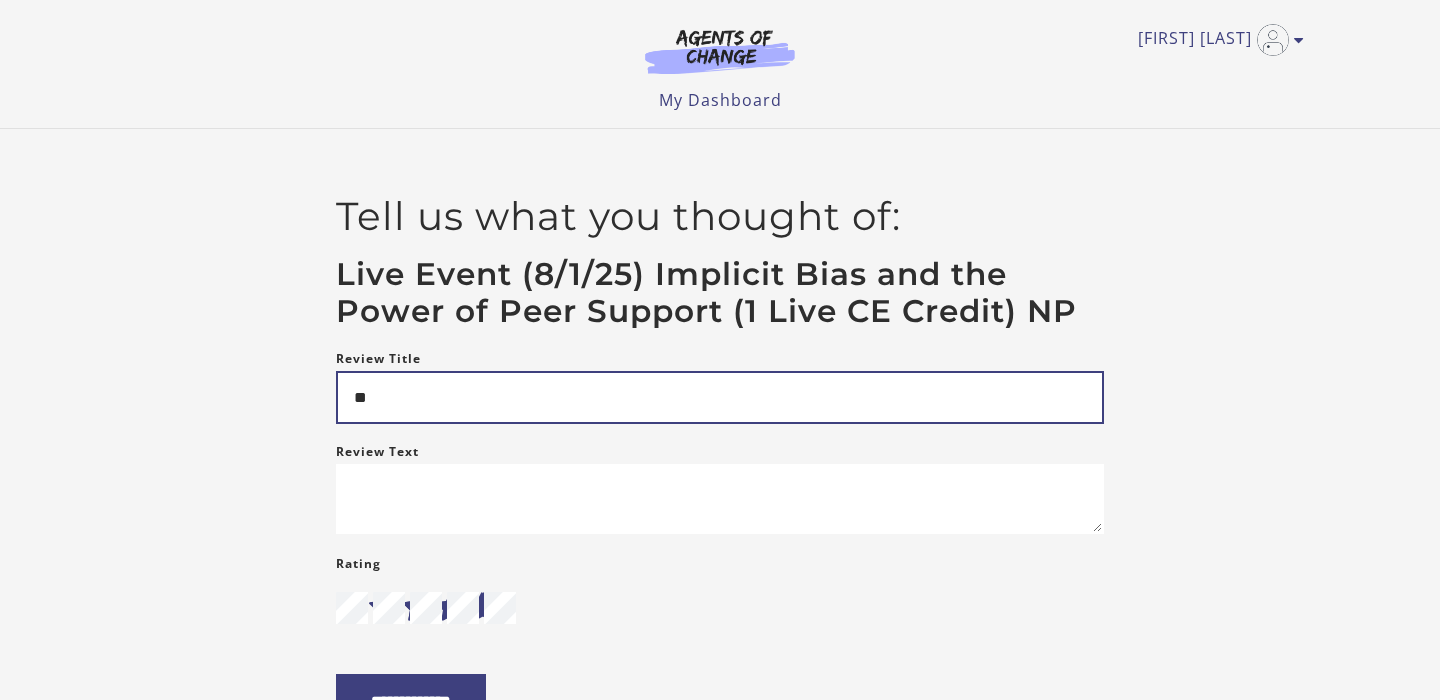 type on "*" 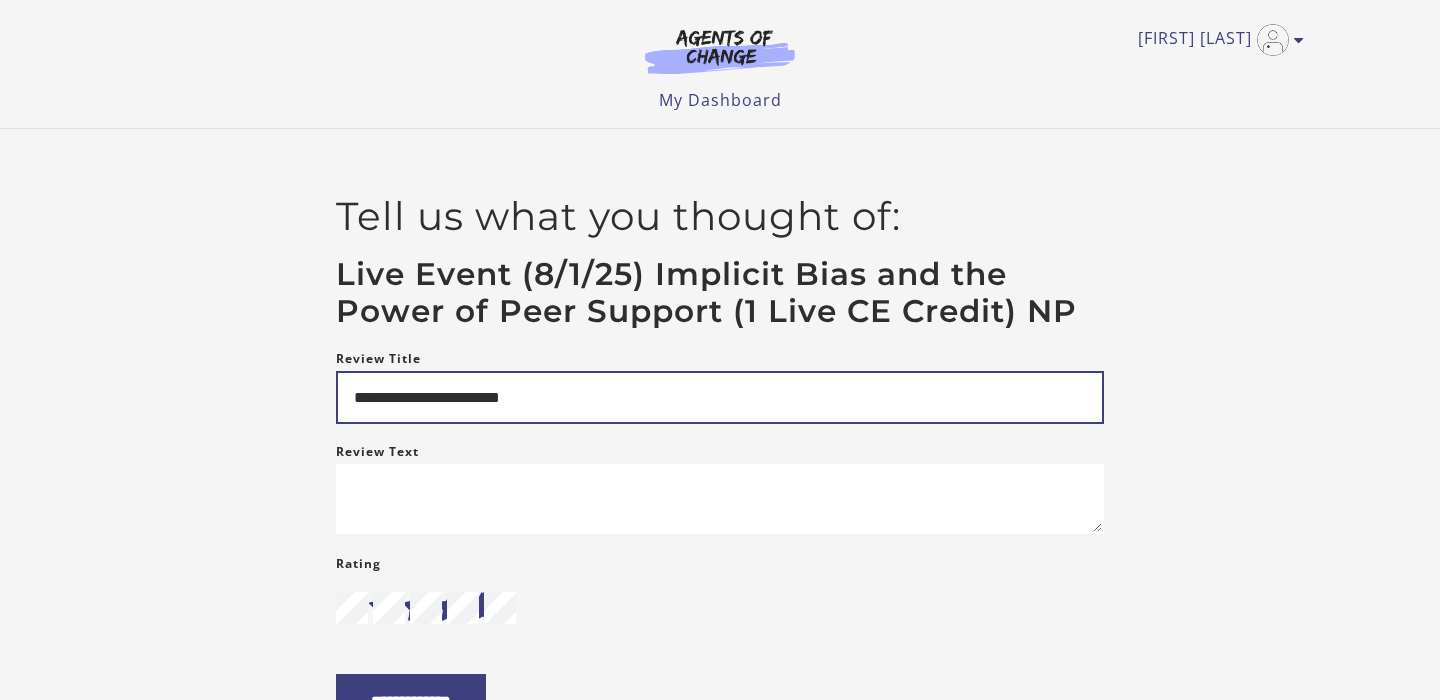 type on "**********" 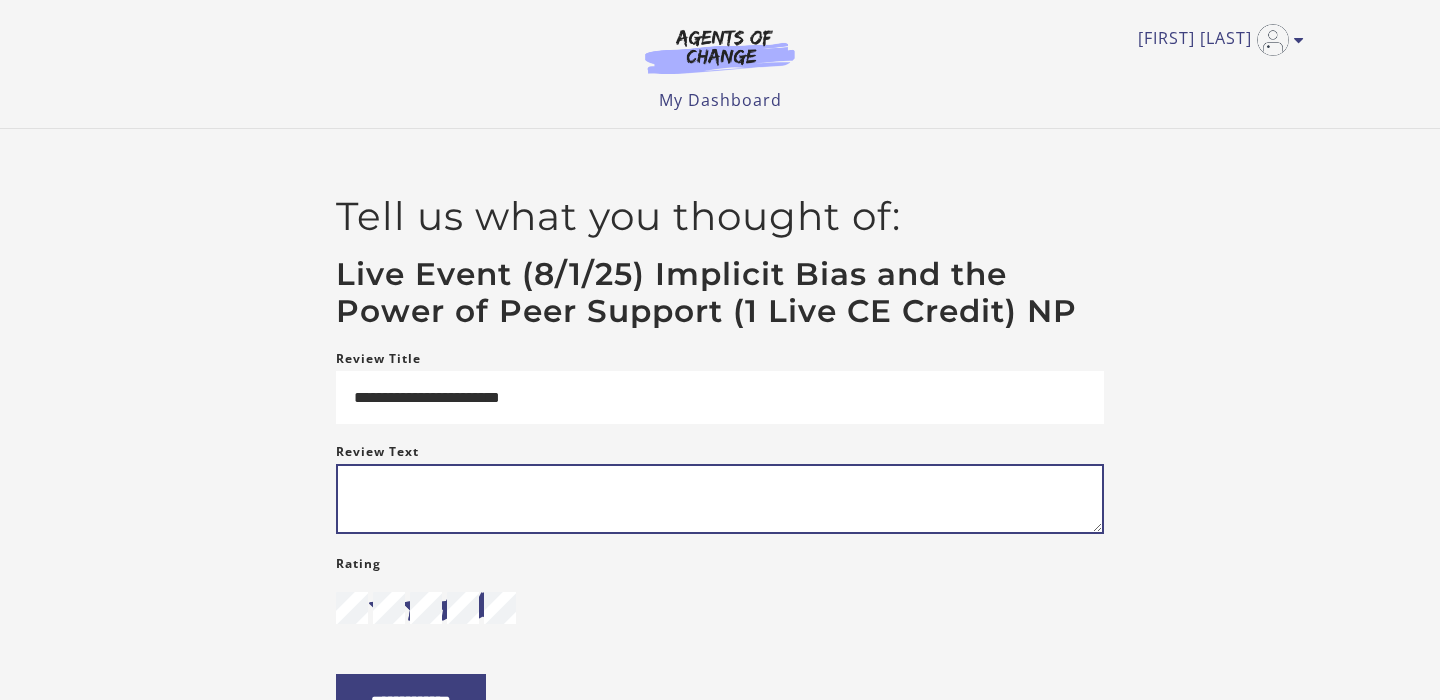 click on "Review Text" at bounding box center (720, 499) 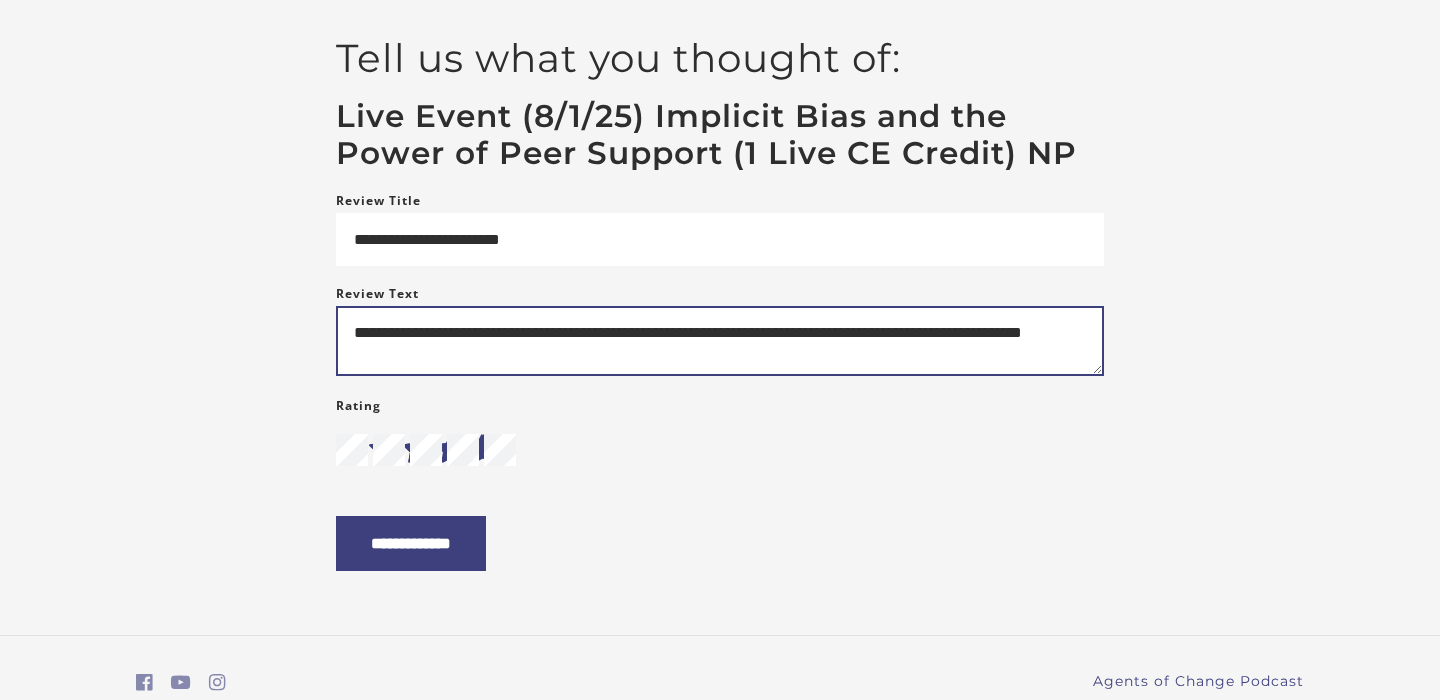 scroll, scrollTop: 180, scrollLeft: 0, axis: vertical 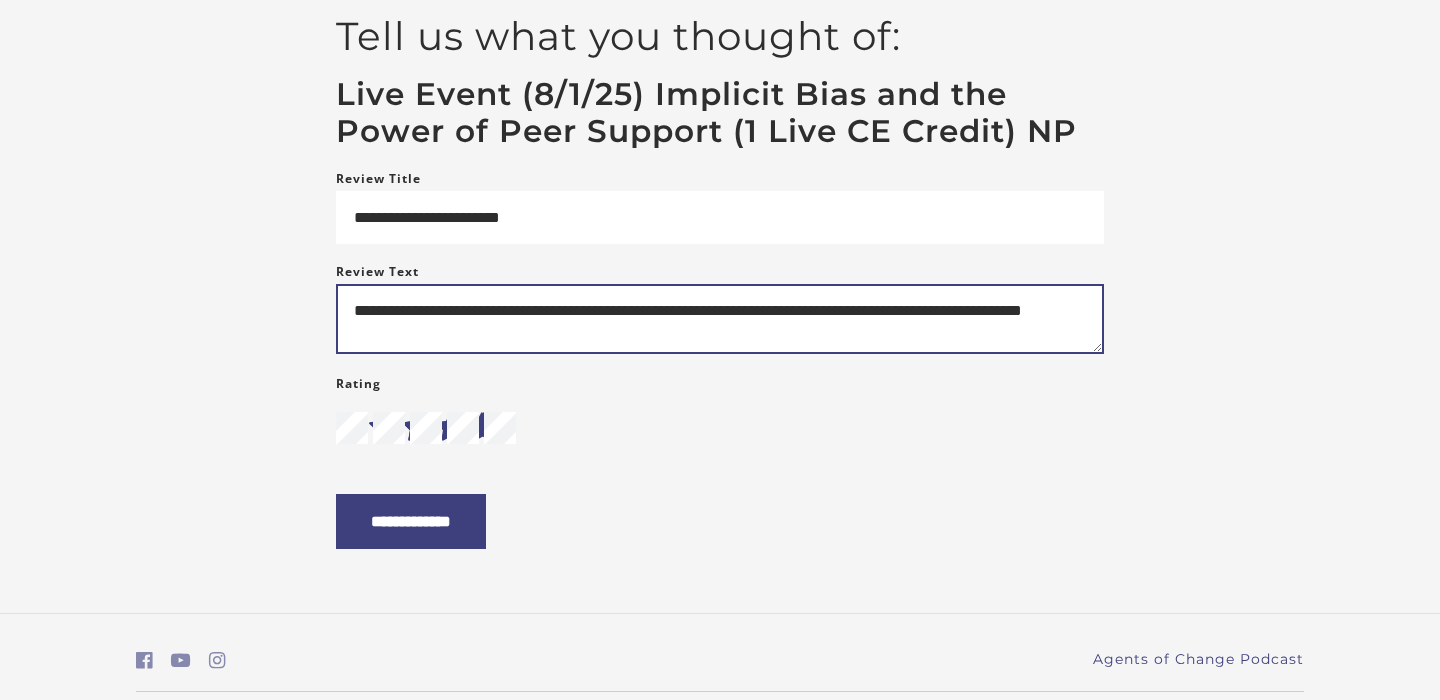 type on "**********" 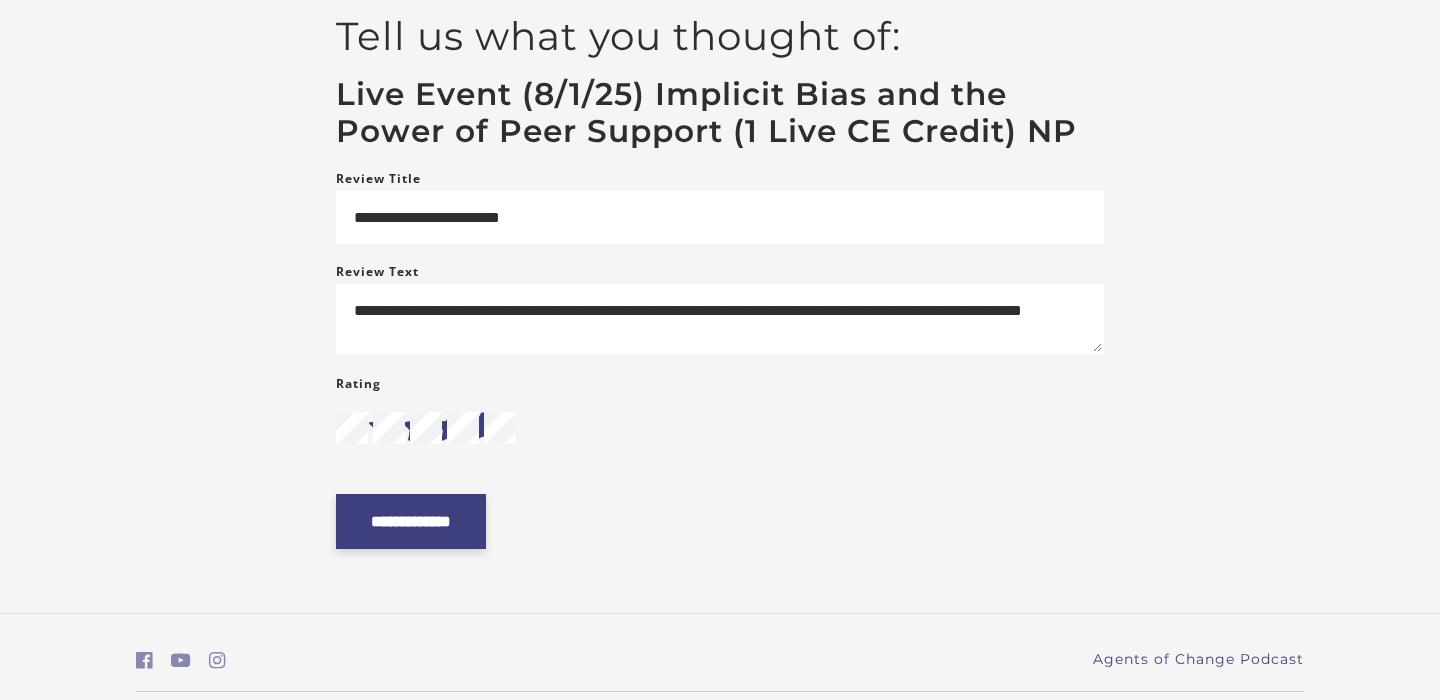 click on "**********" at bounding box center [411, 521] 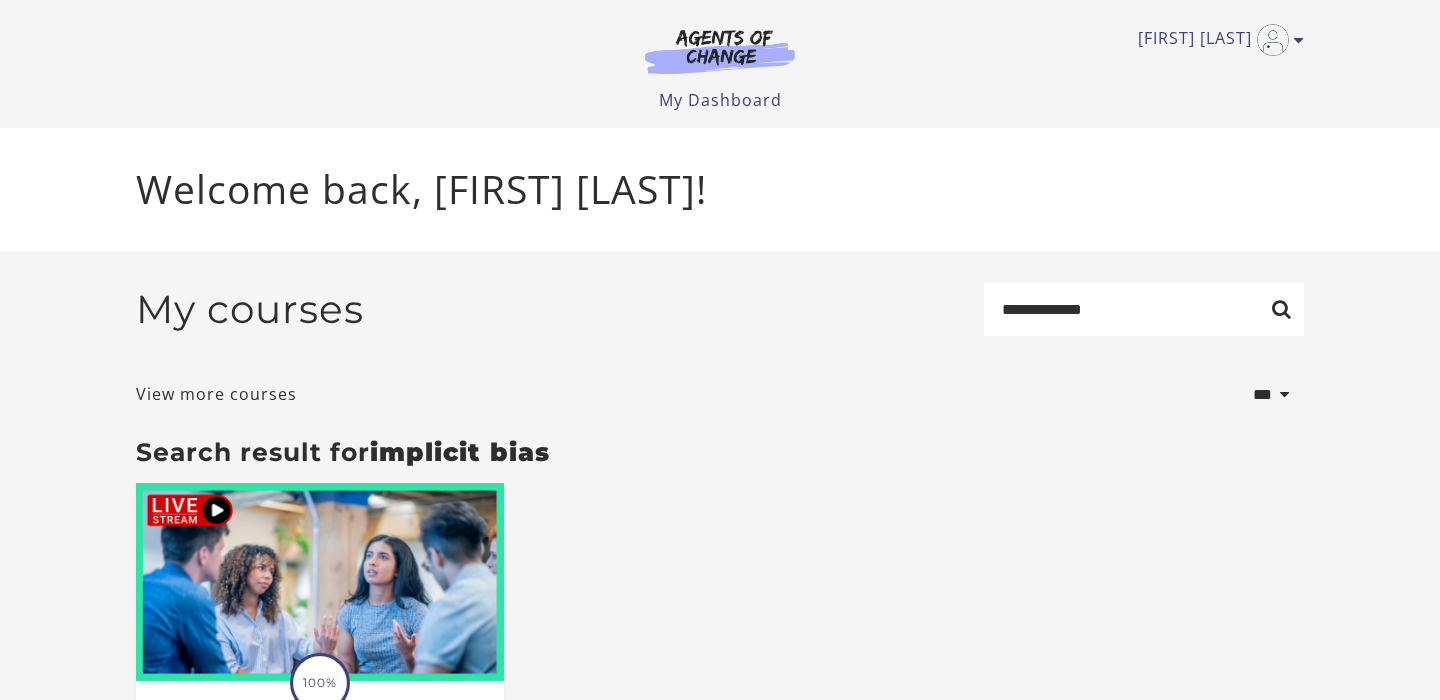 scroll, scrollTop: 0, scrollLeft: 0, axis: both 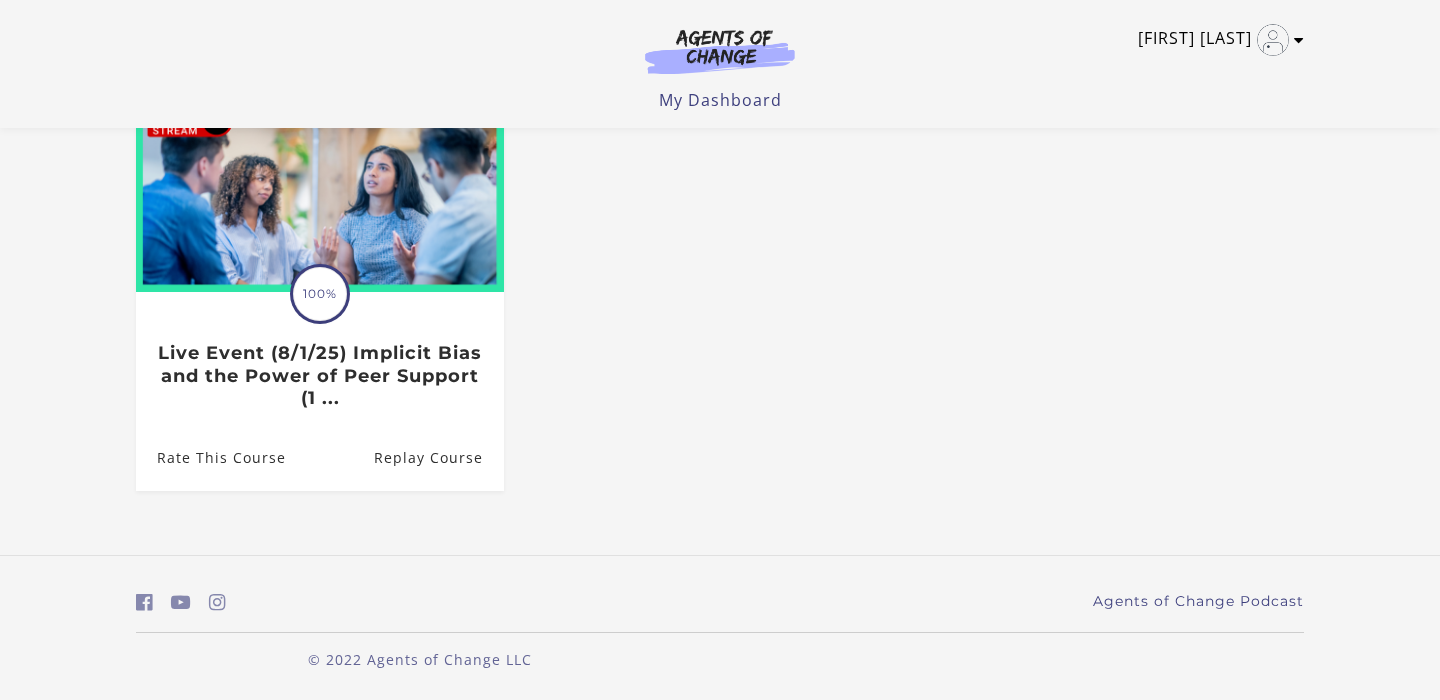 click on "[FIRST] [LAST]" at bounding box center (1216, 40) 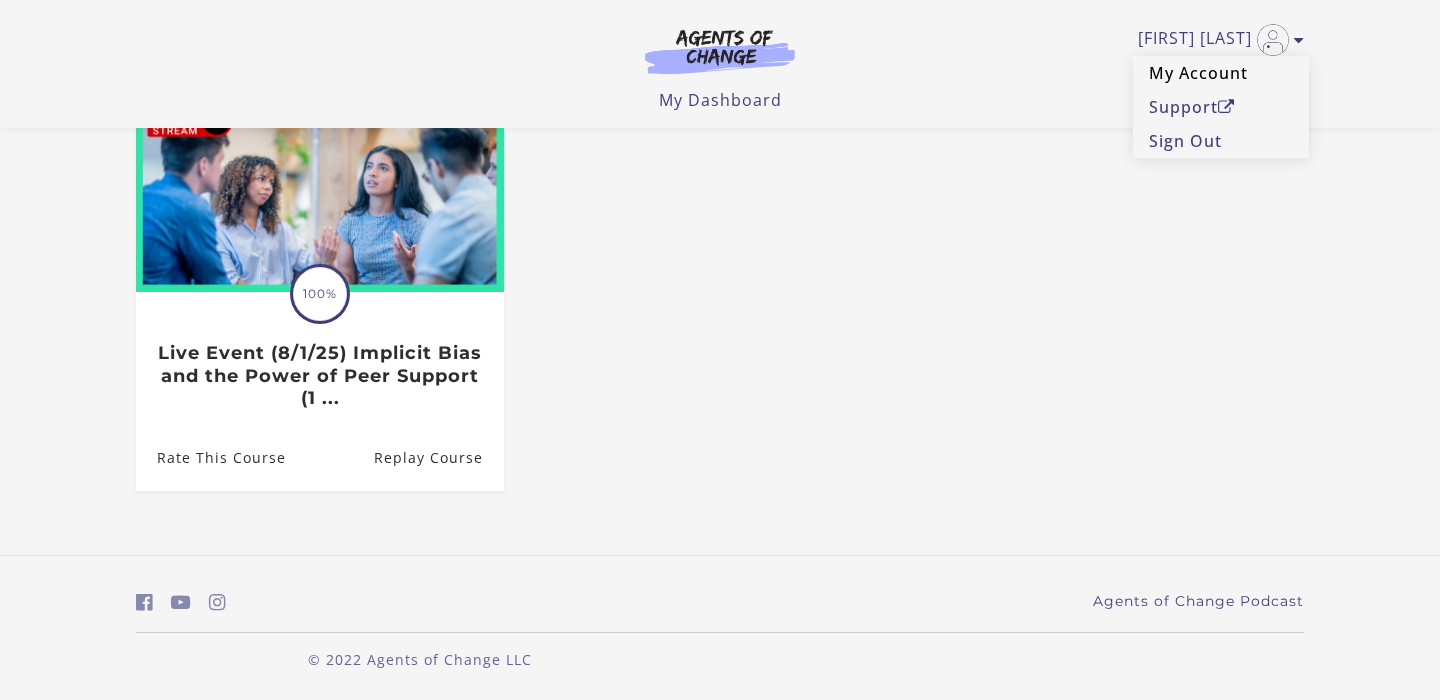 click on "My Account" at bounding box center (1221, 73) 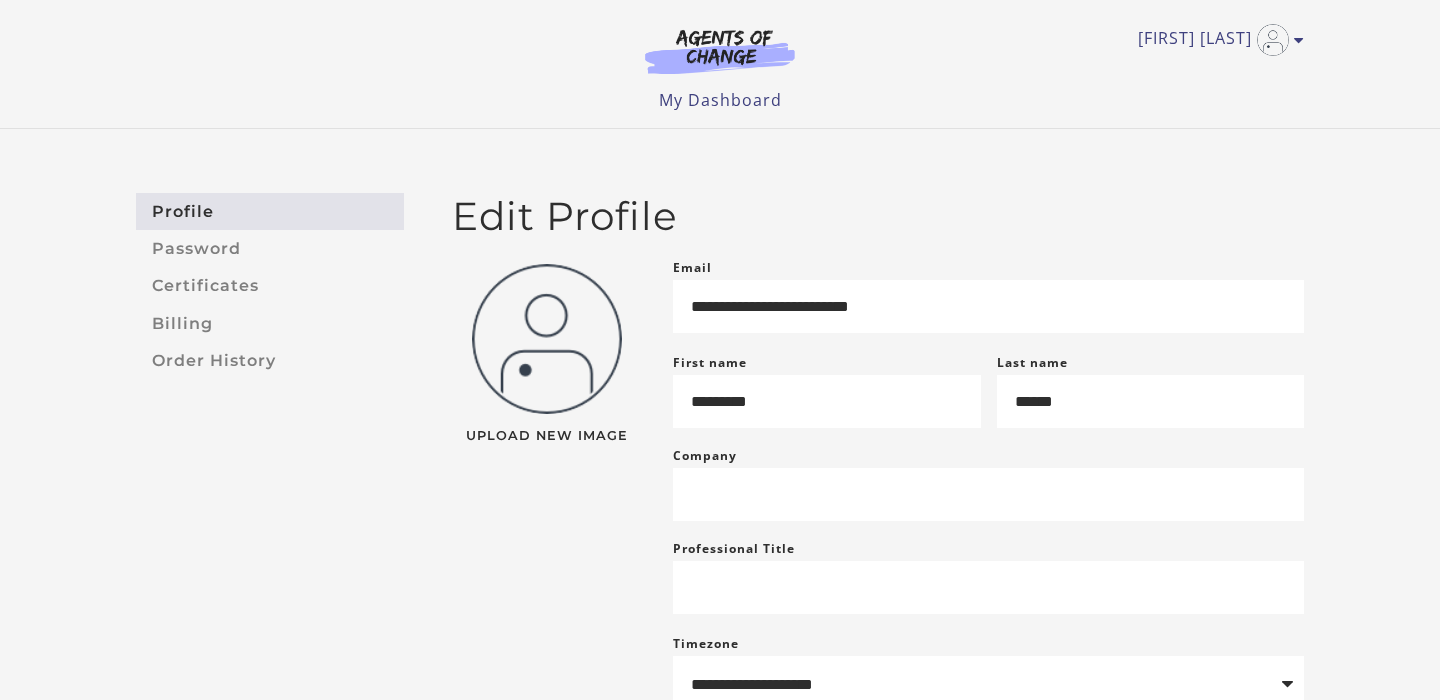 scroll, scrollTop: 0, scrollLeft: 0, axis: both 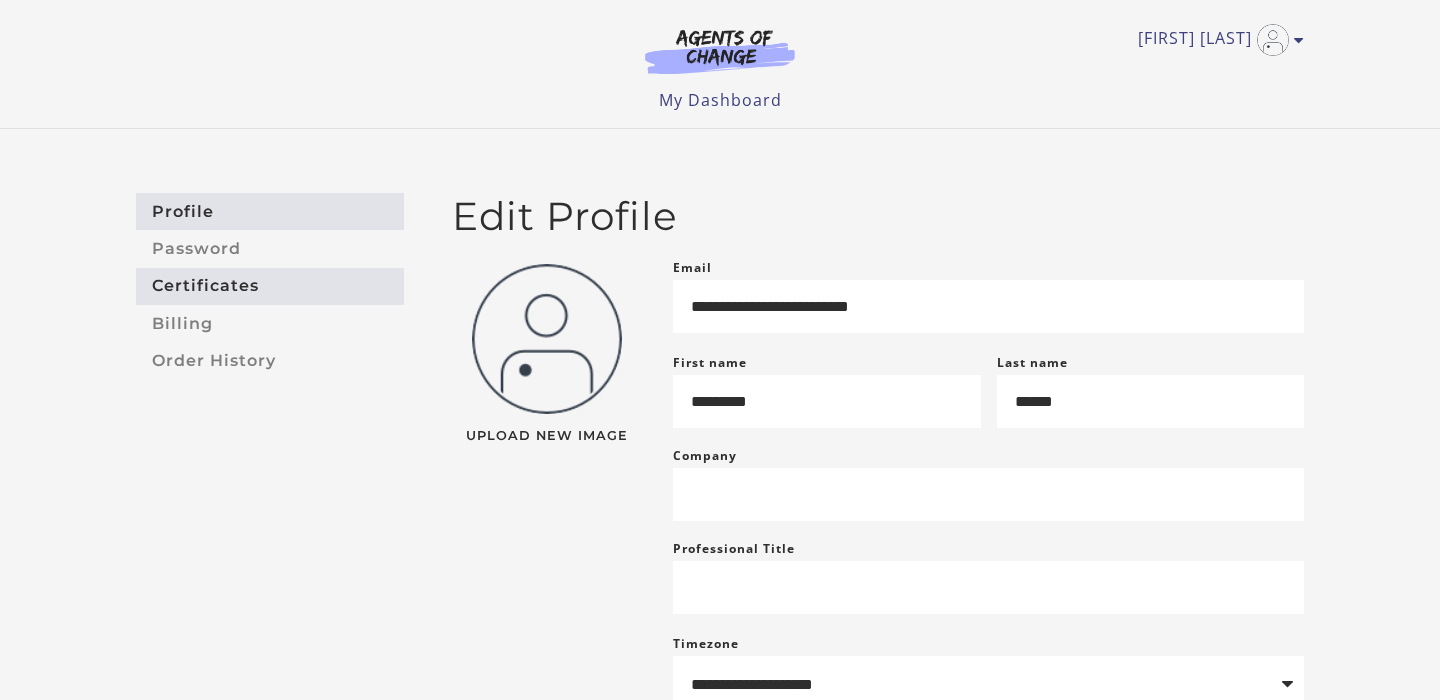 click on "Certificates" at bounding box center (270, 286) 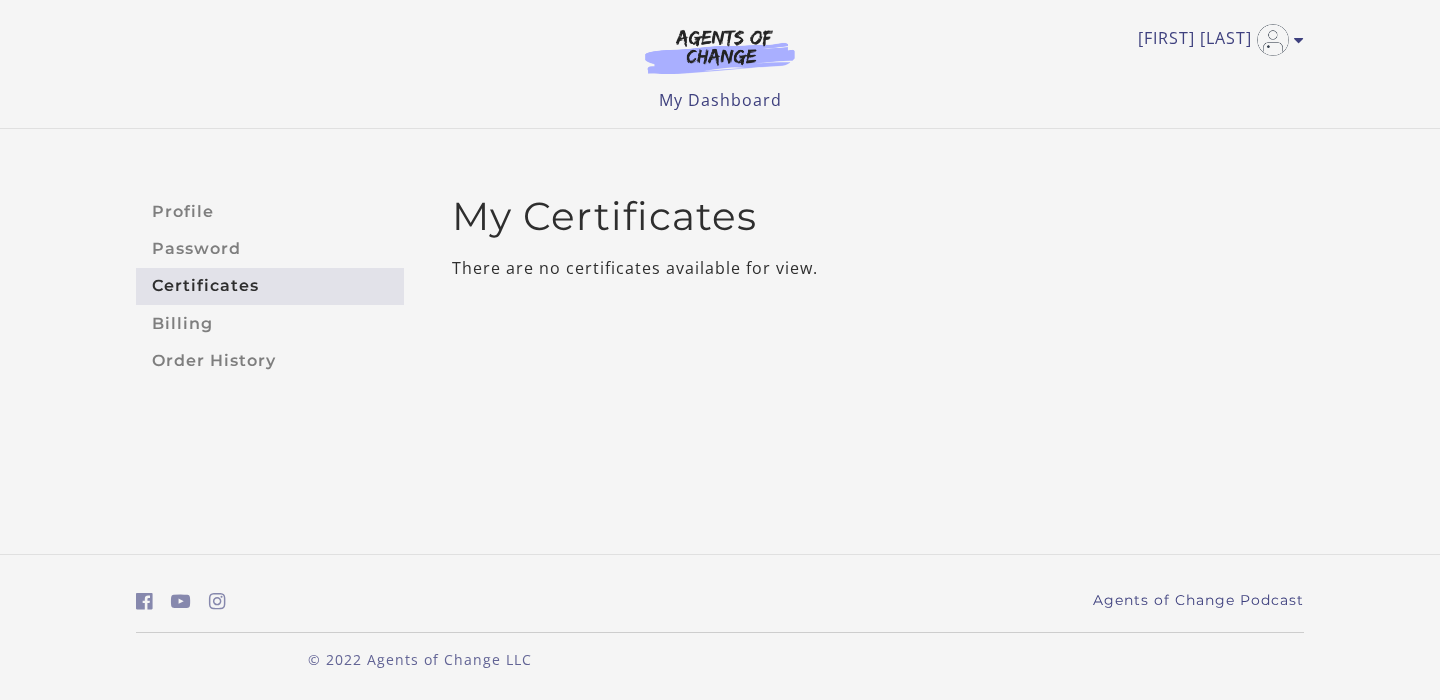 scroll, scrollTop: 0, scrollLeft: 0, axis: both 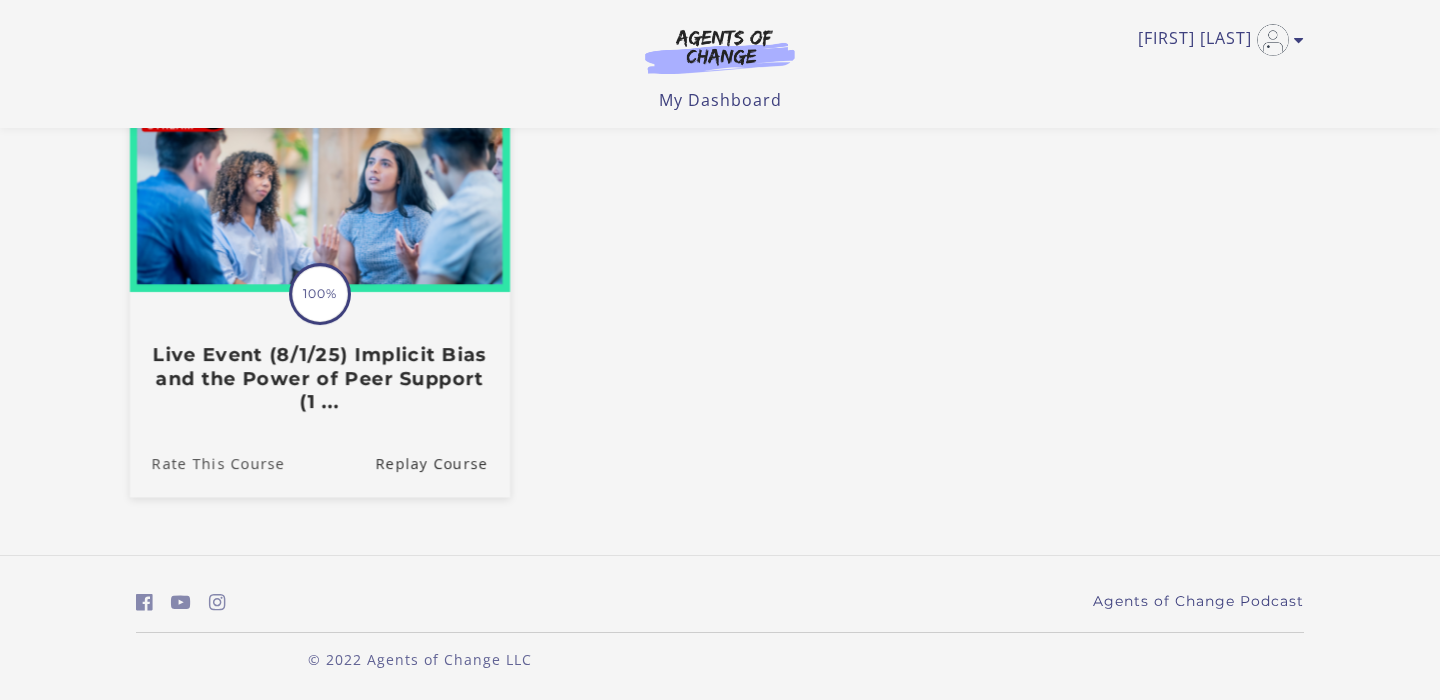 click on "Rate This Course" at bounding box center (207, 463) 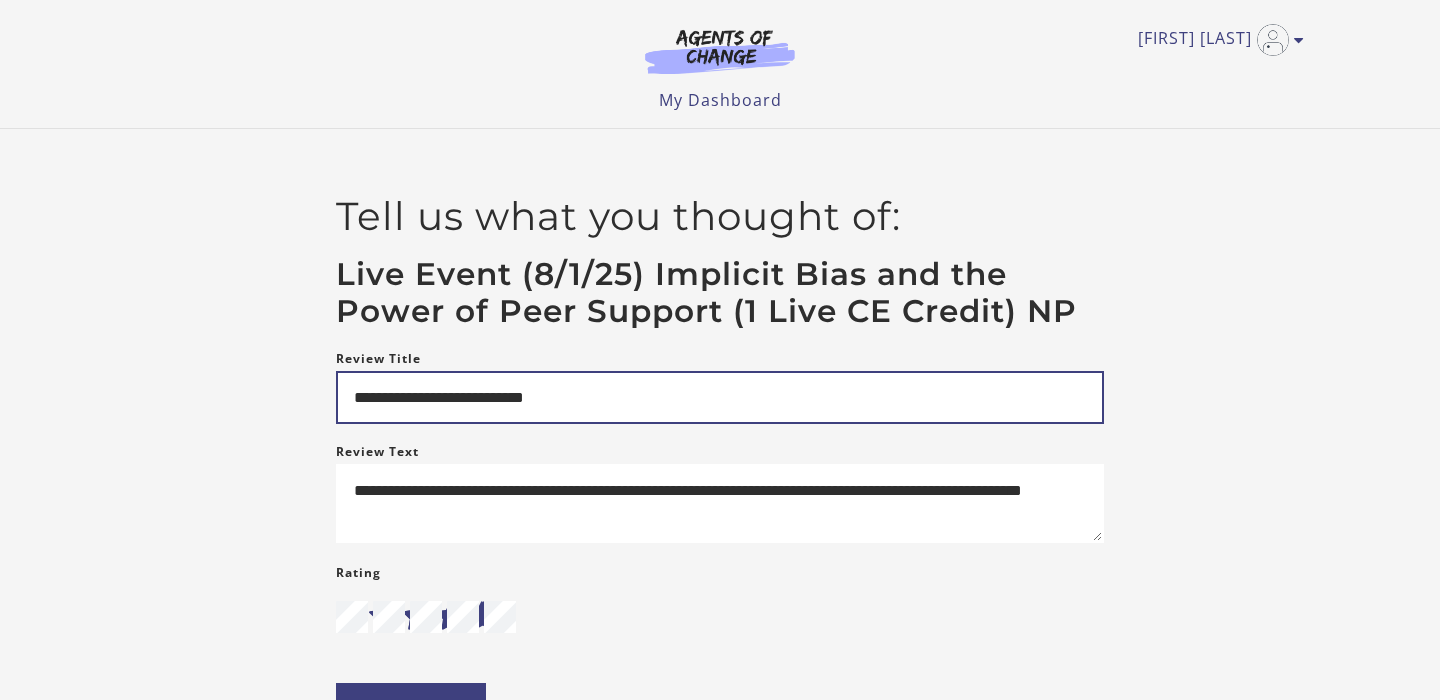 scroll, scrollTop: 0, scrollLeft: 0, axis: both 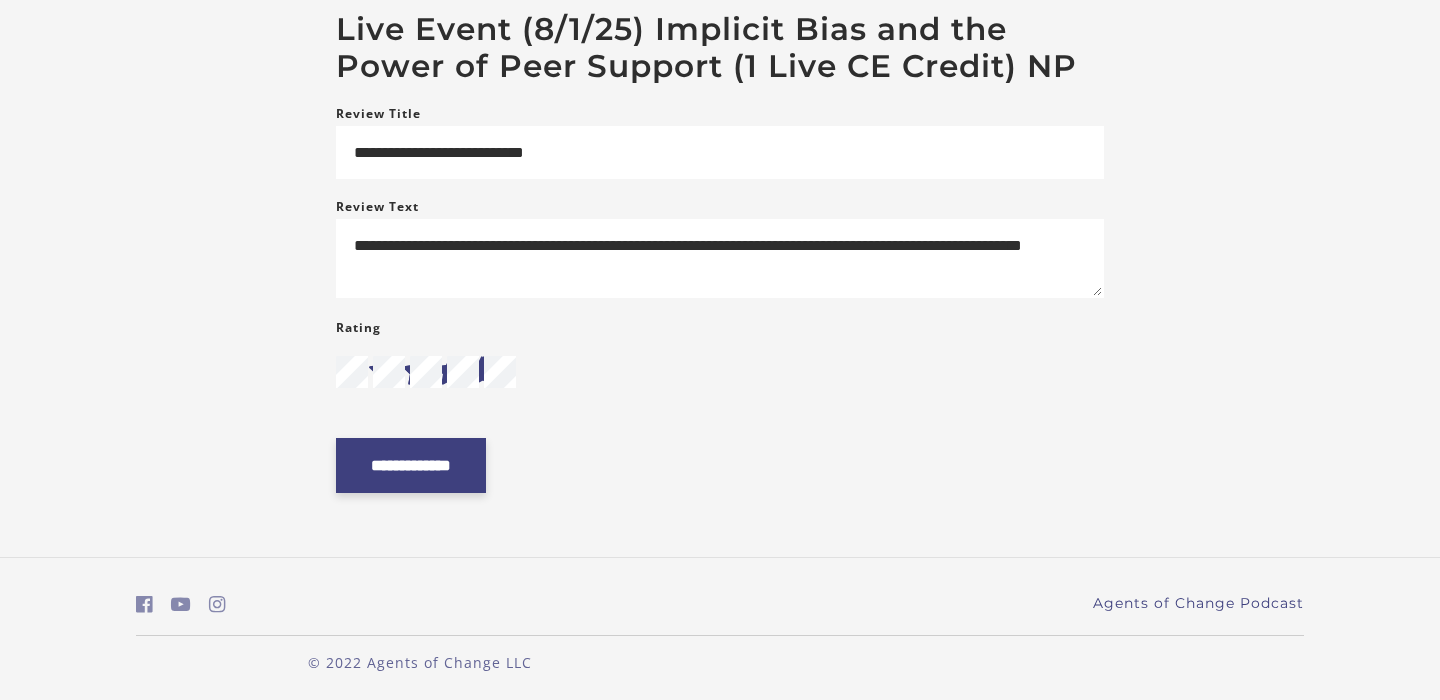 click on "**********" at bounding box center [411, 465] 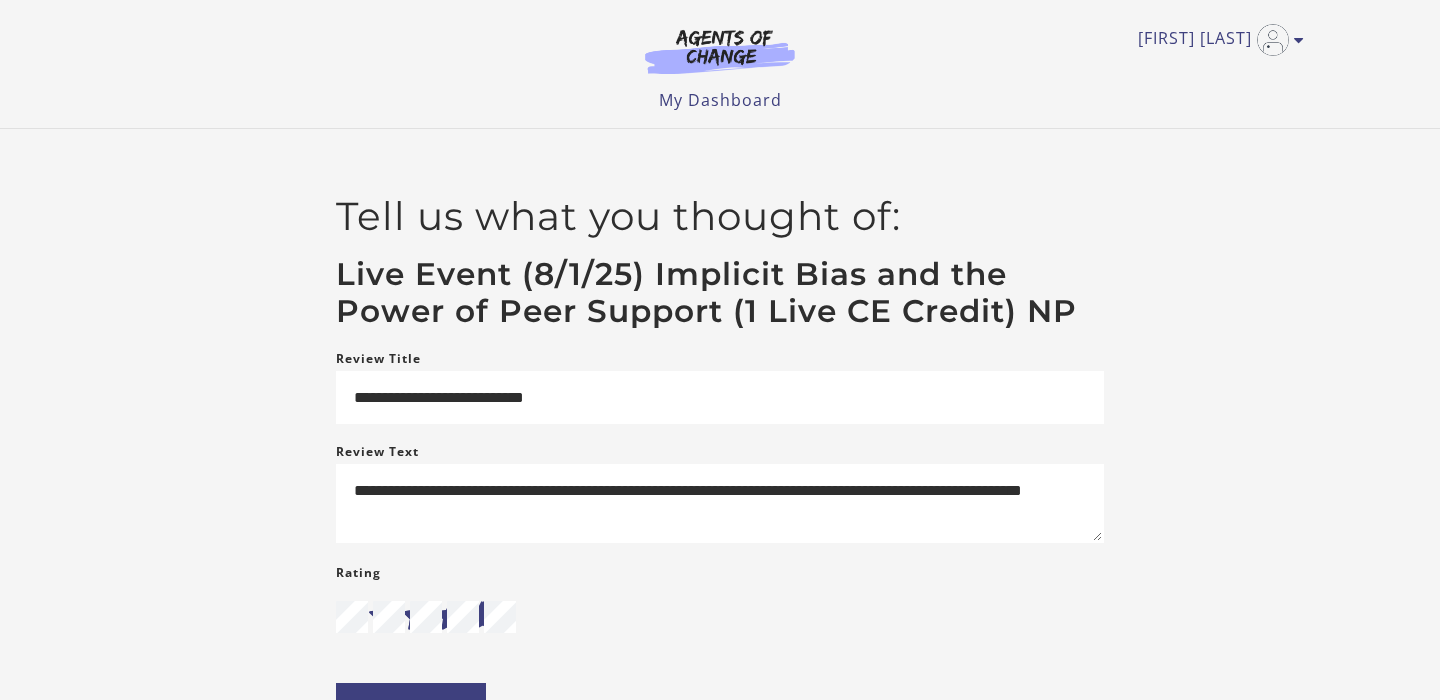 scroll, scrollTop: 0, scrollLeft: 0, axis: both 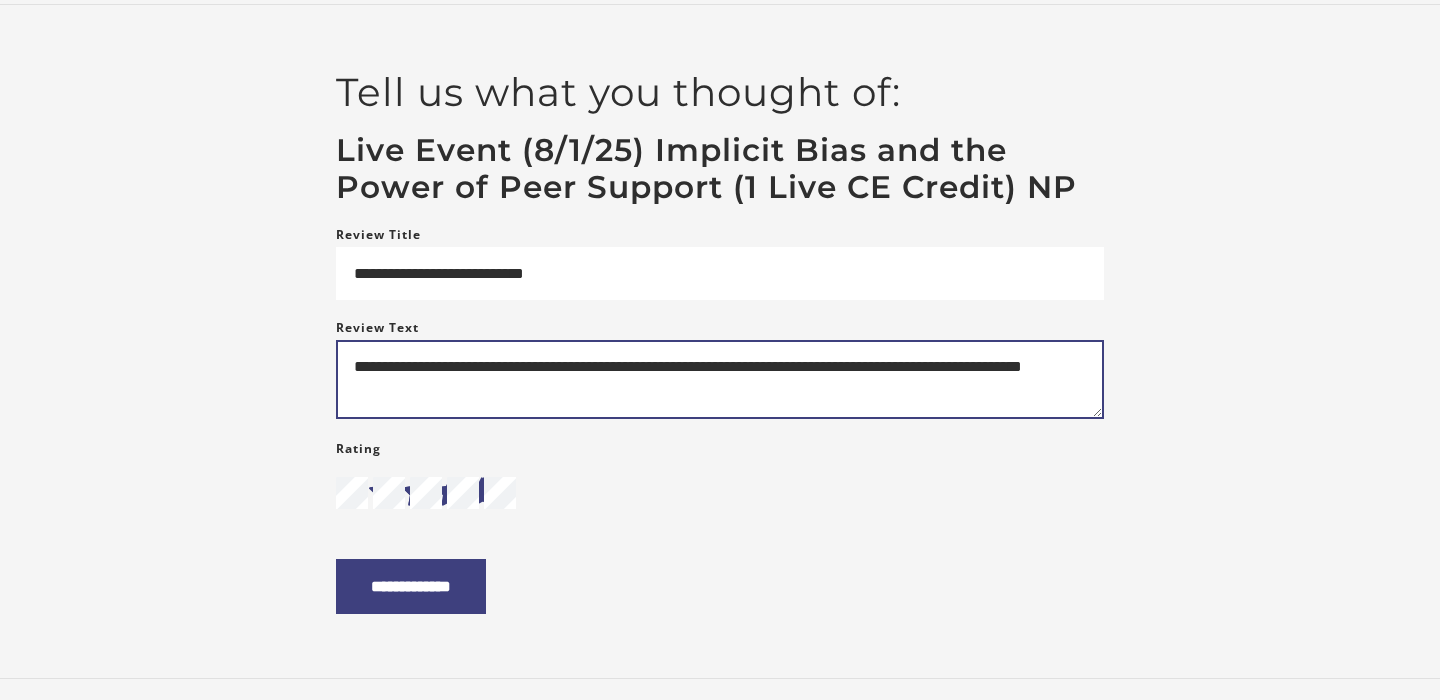 click on "**********" at bounding box center (720, 379) 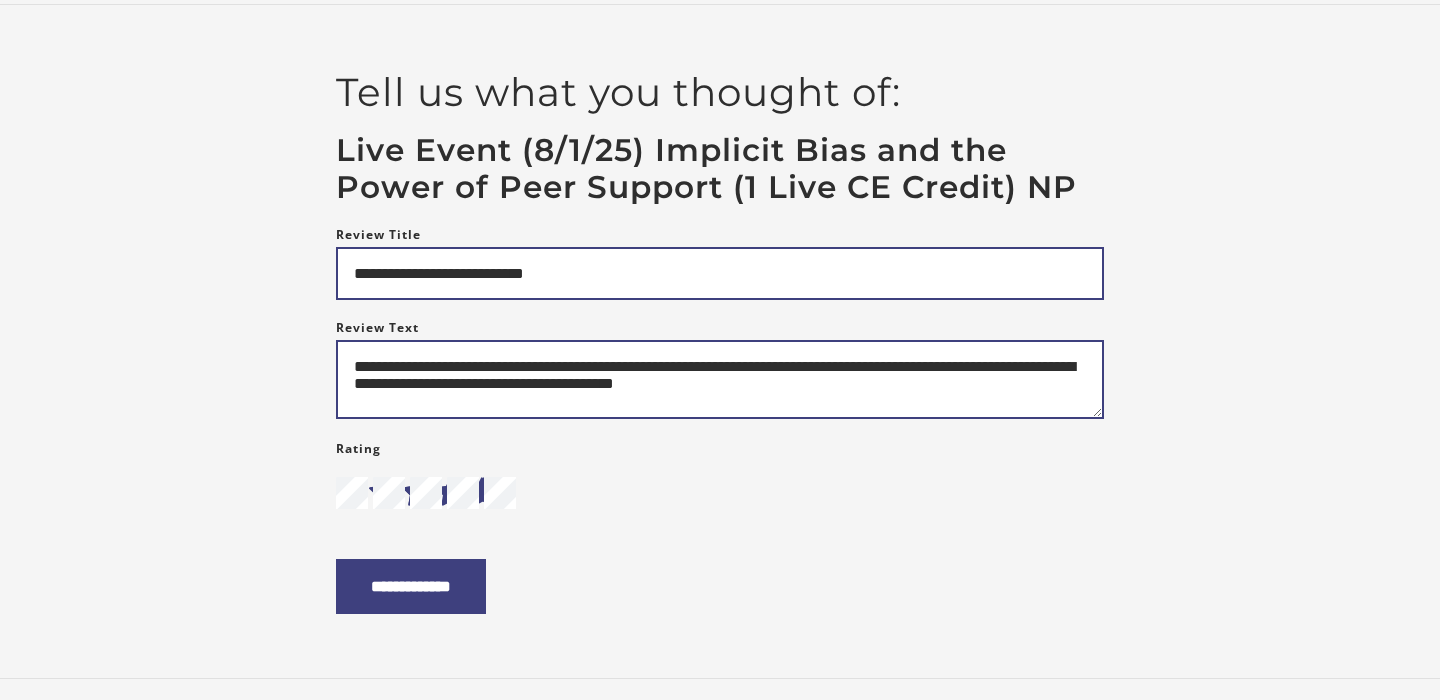 type on "**********" 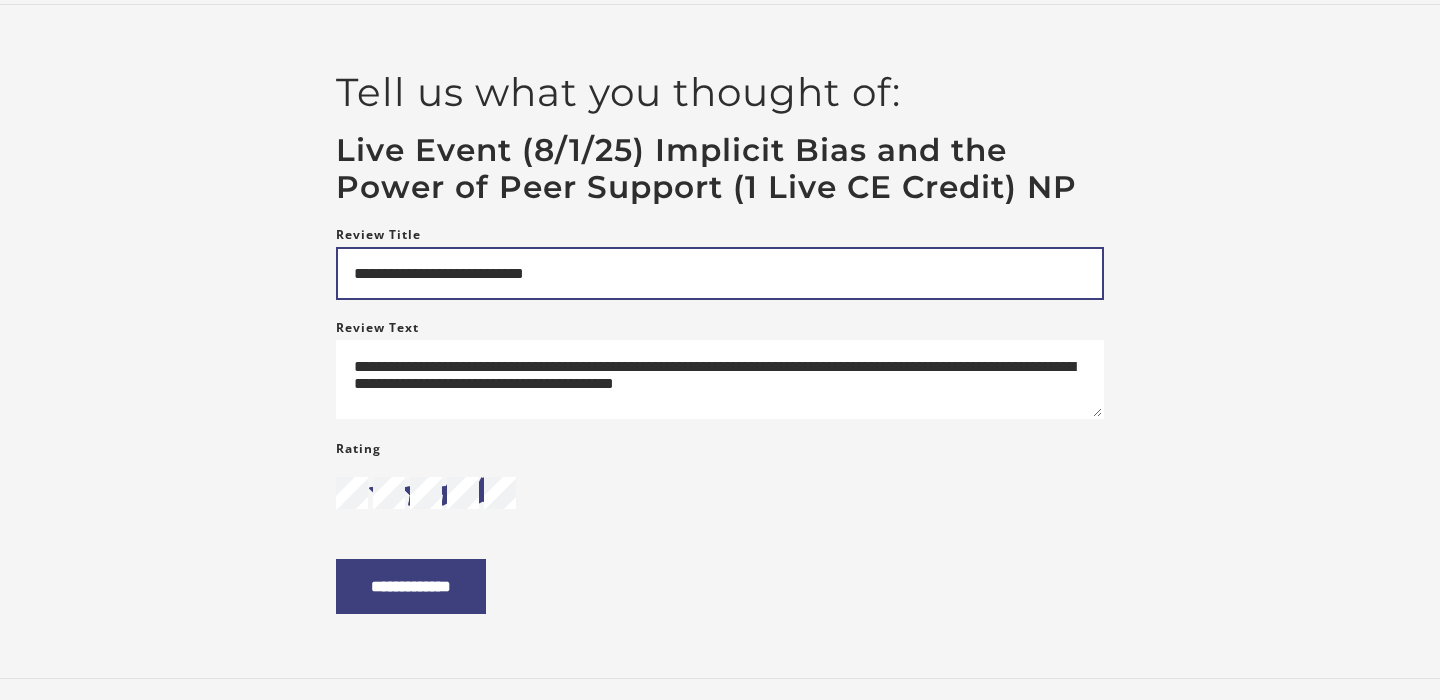 click on "**********" at bounding box center (720, 273) 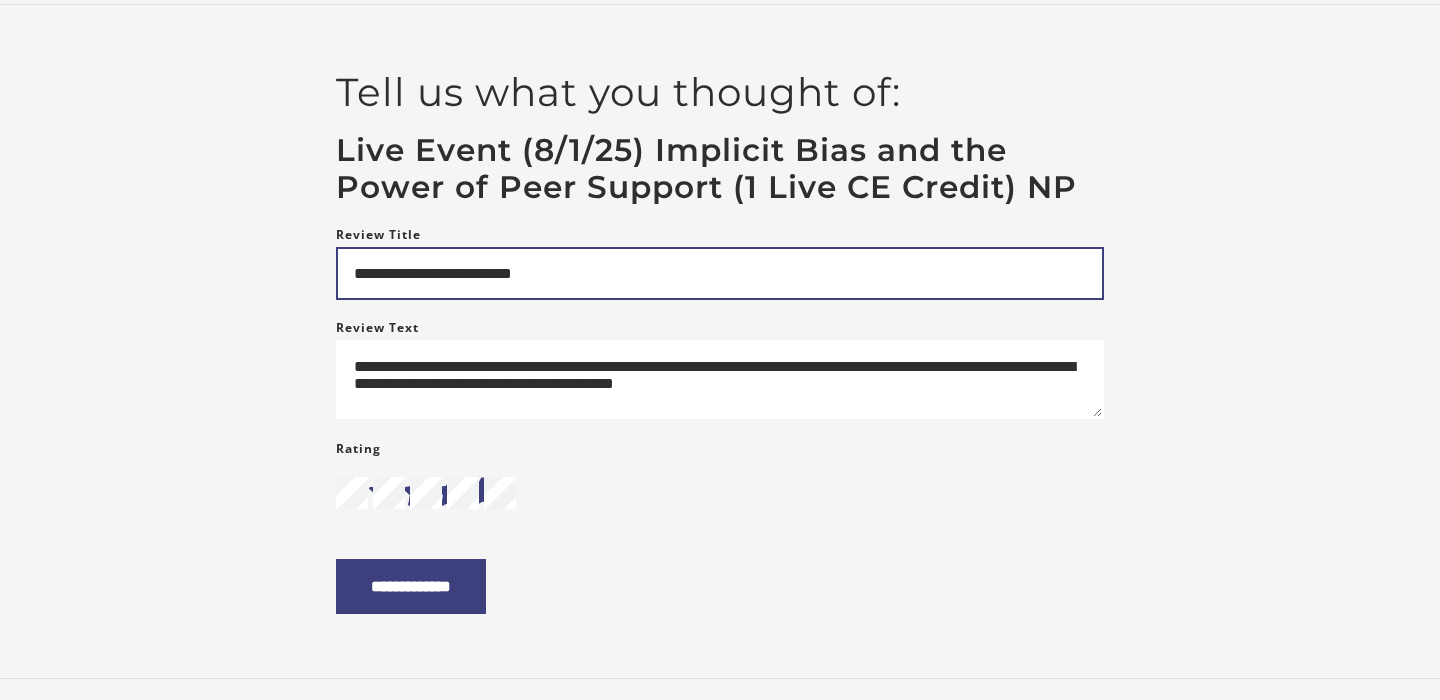 click on "**********" at bounding box center (720, 273) 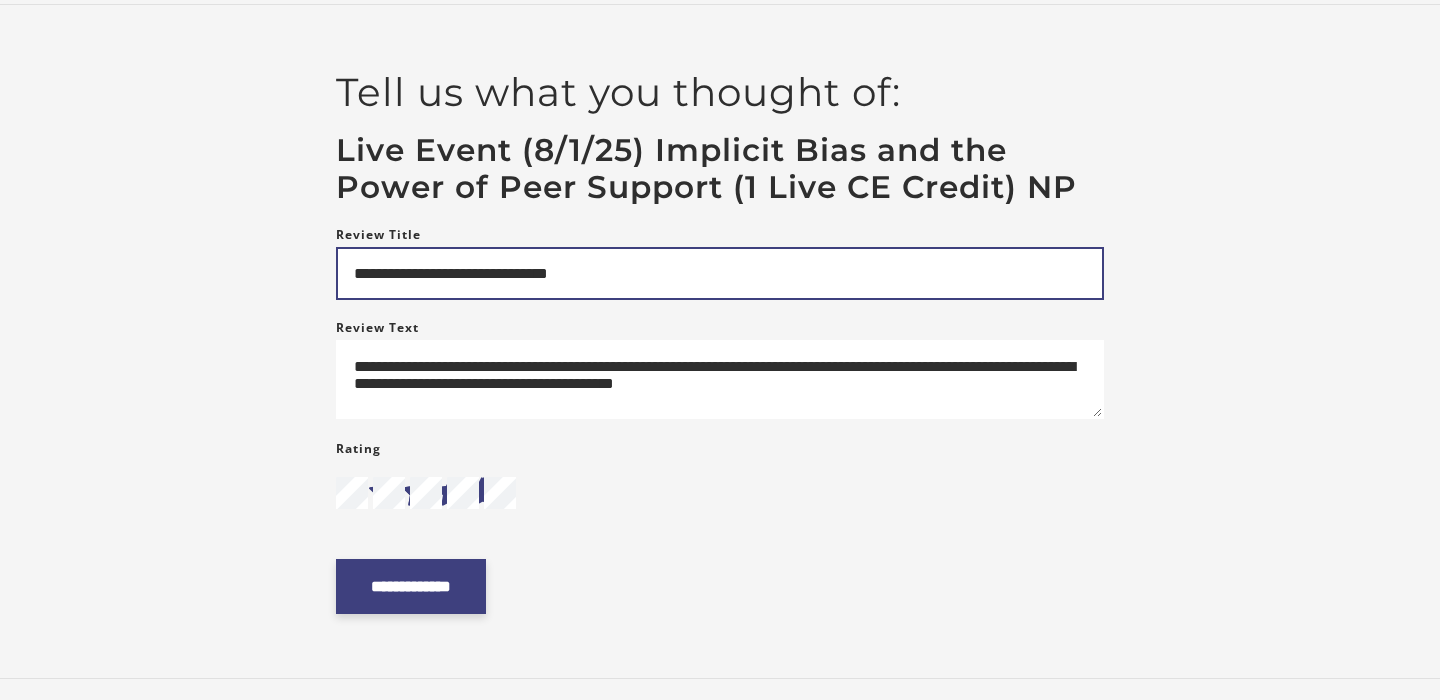 type on "**********" 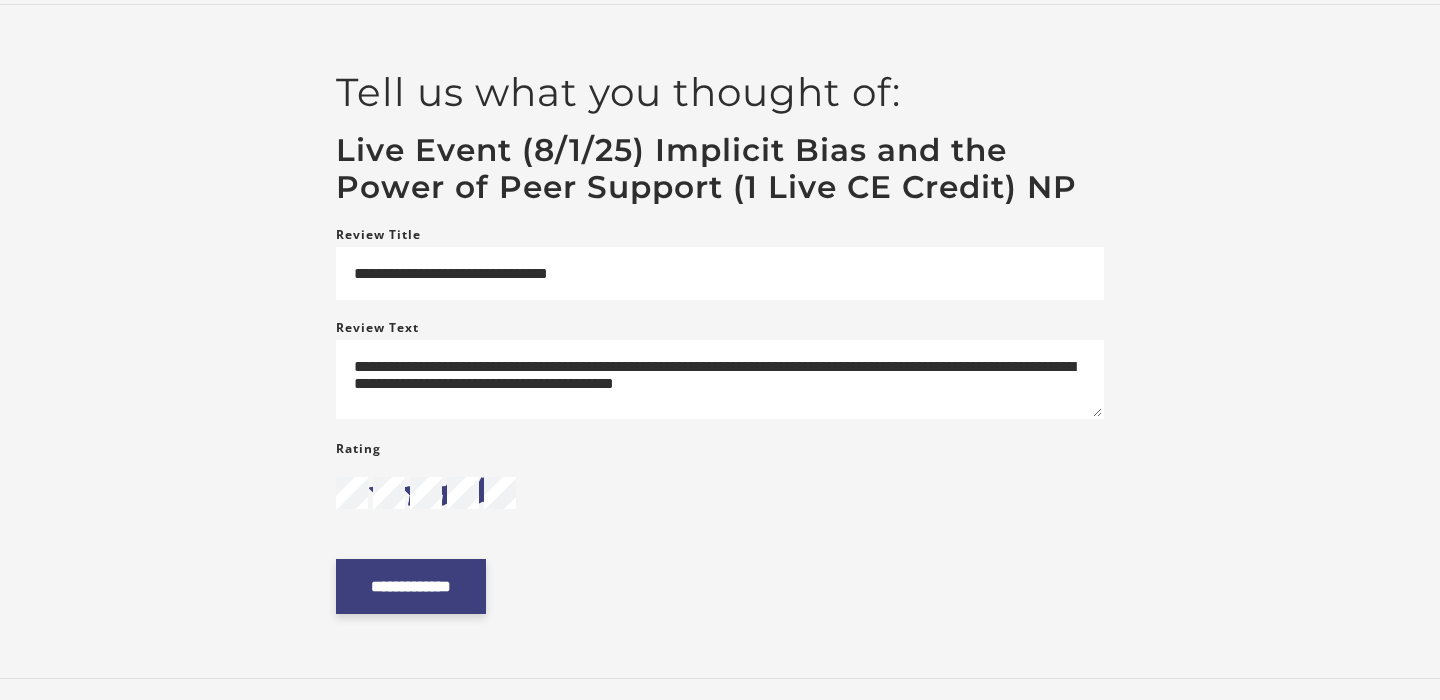 click on "**********" at bounding box center (411, 586) 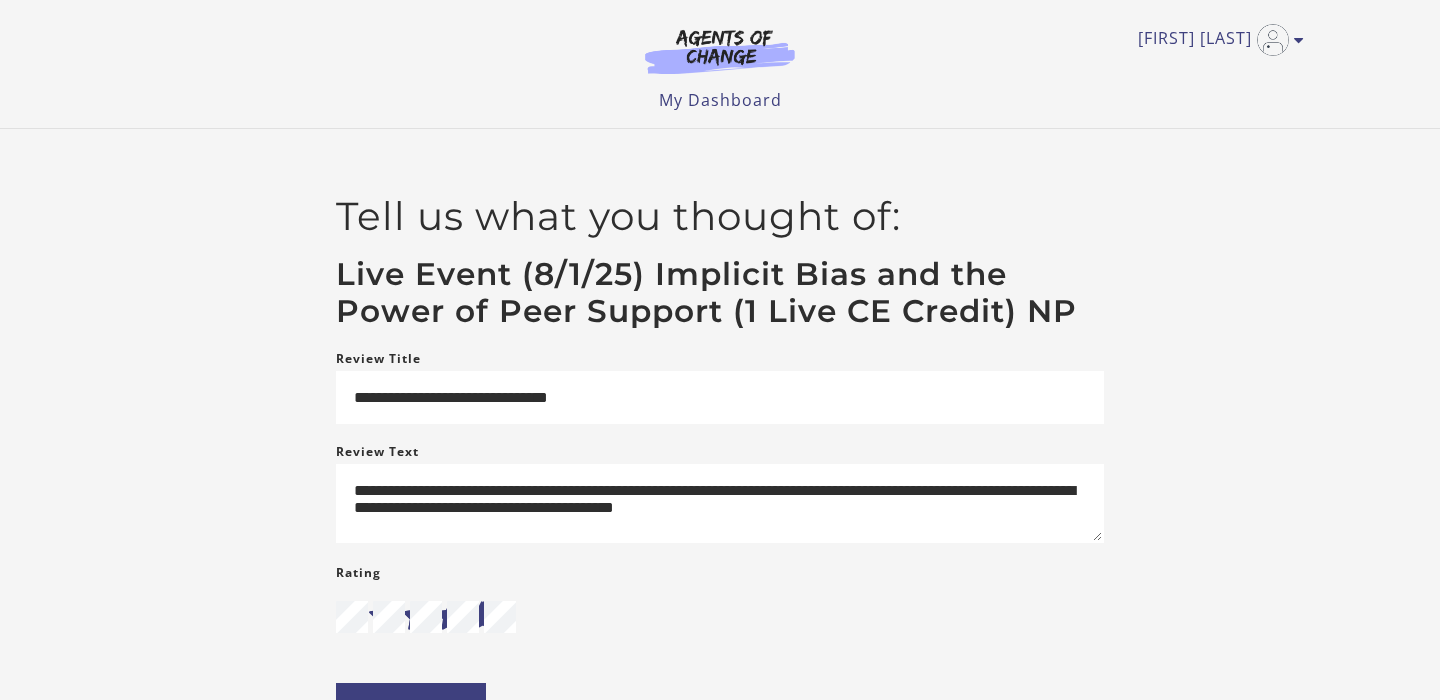 scroll, scrollTop: 0, scrollLeft: 0, axis: both 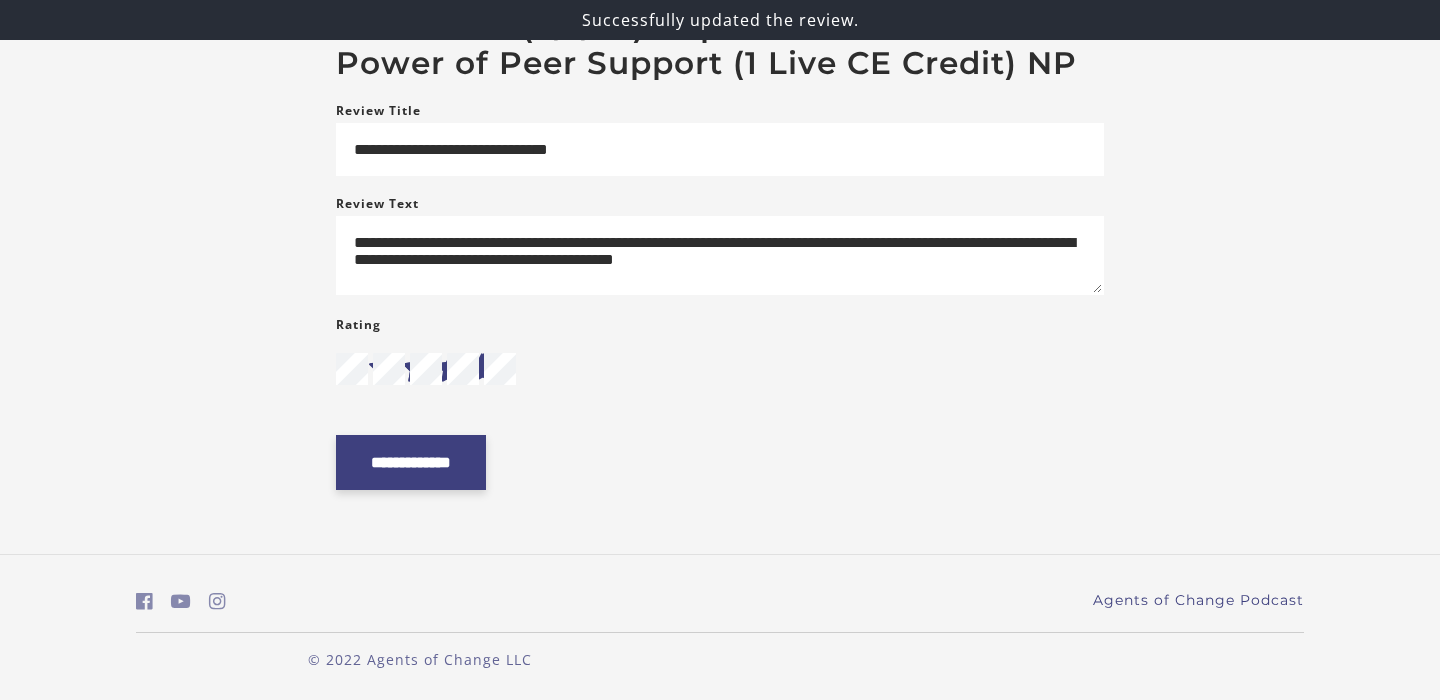 click on "**********" at bounding box center (411, 462) 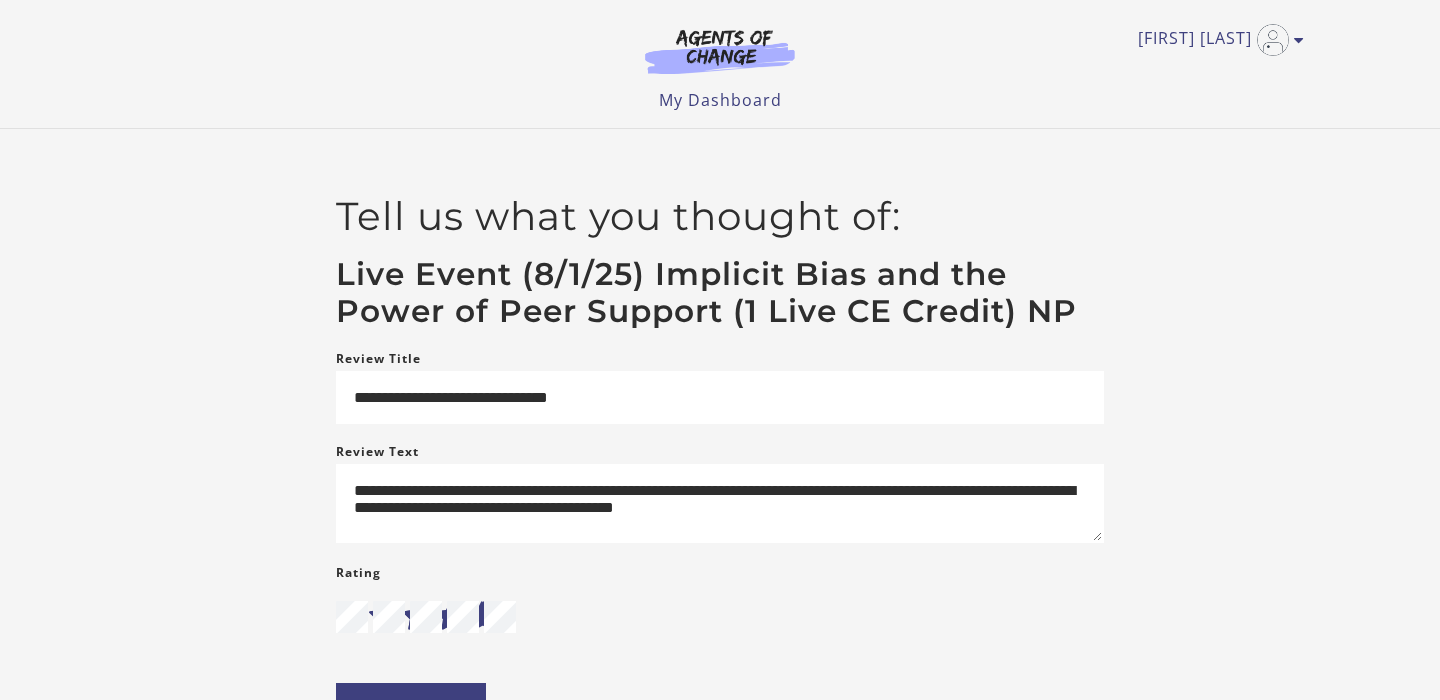 scroll, scrollTop: 0, scrollLeft: 0, axis: both 